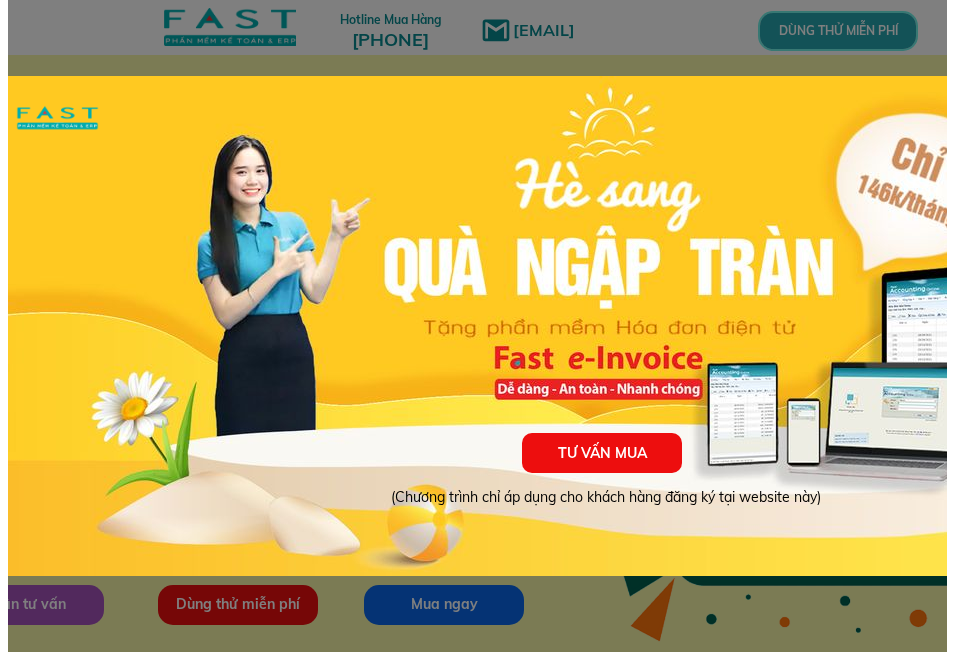 scroll, scrollTop: 0, scrollLeft: 0, axis: both 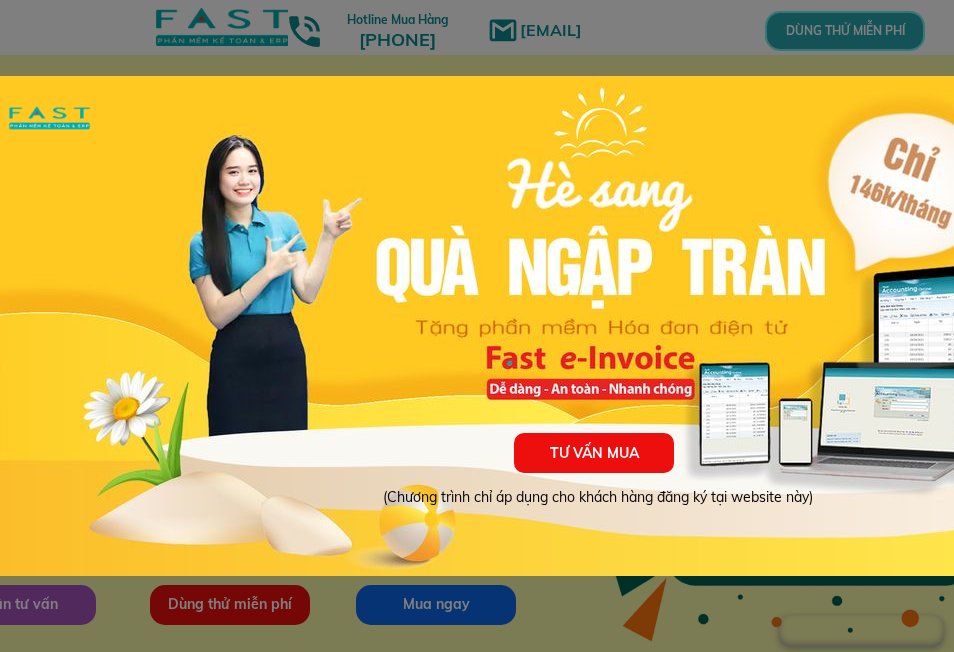 click on "TƯ VẤN MUA (Chương trình chỉ áp dụng cho khách hàng đăng ký tại website này)" at bounding box center [600, 326] 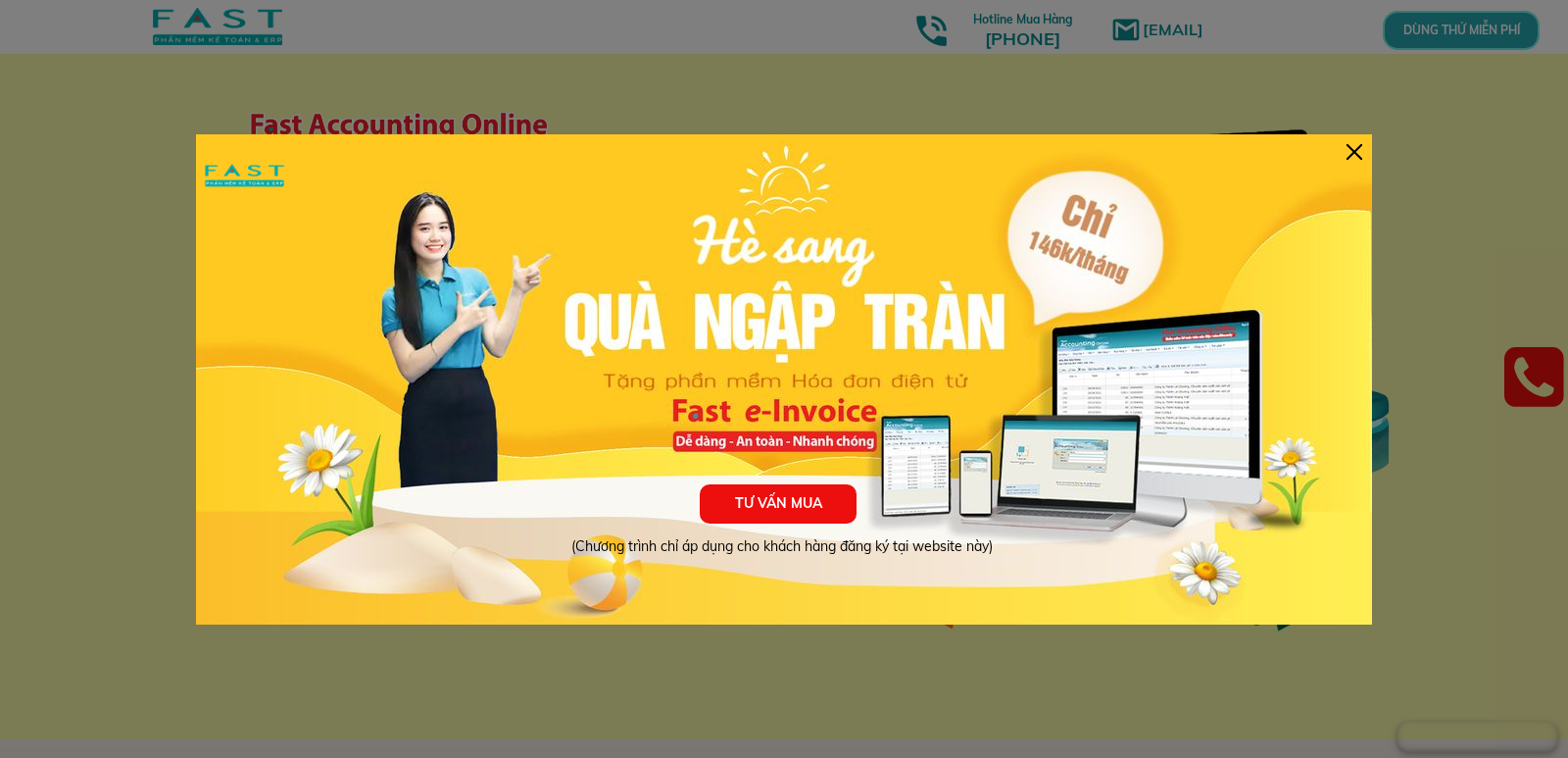click at bounding box center (1354, 152) 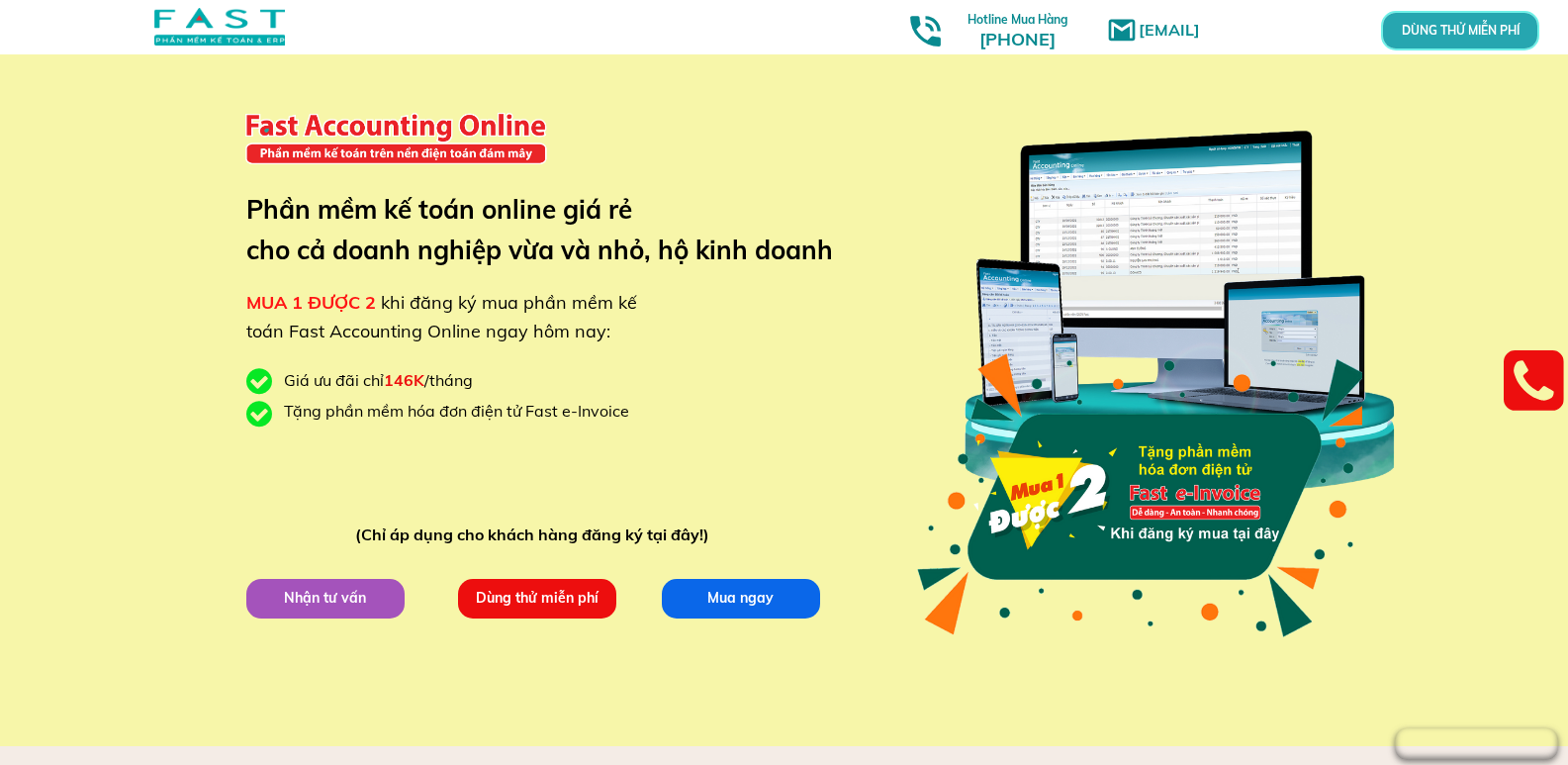 click on "Nhận tư vấn" at bounding box center [325, 599] 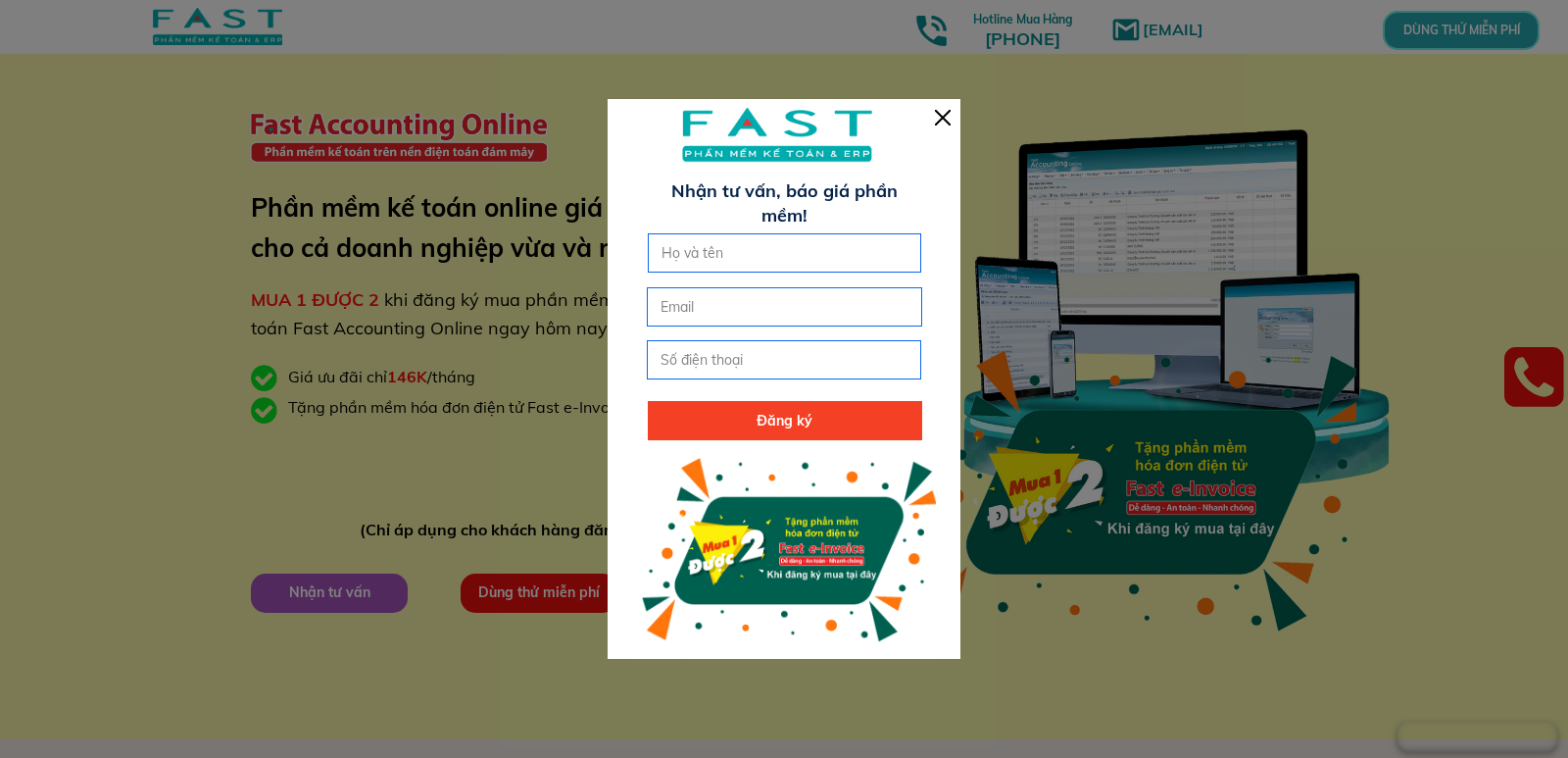 click at bounding box center [785, 253] 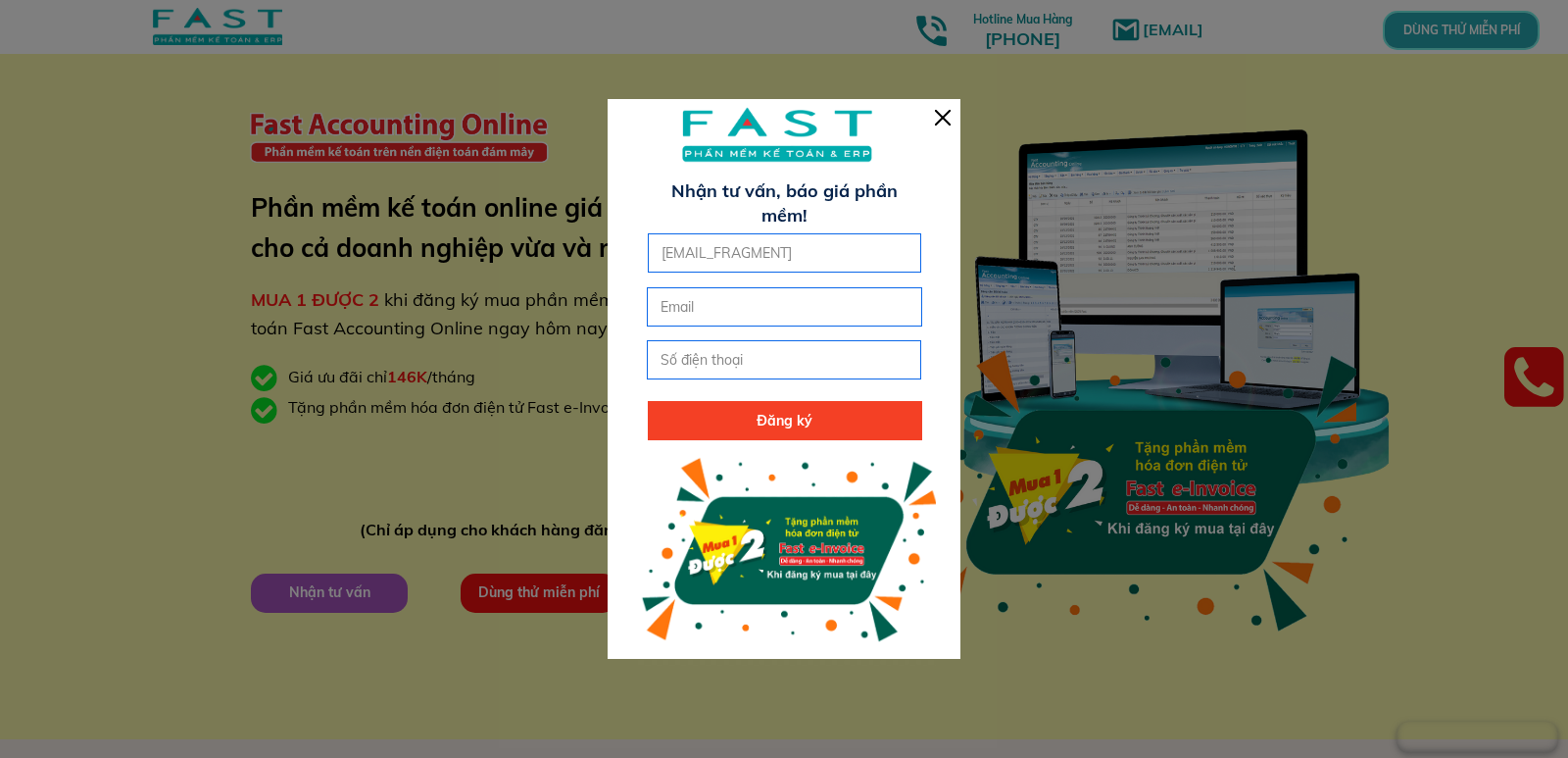 type on "[EMAIL_FRAGMENT]" 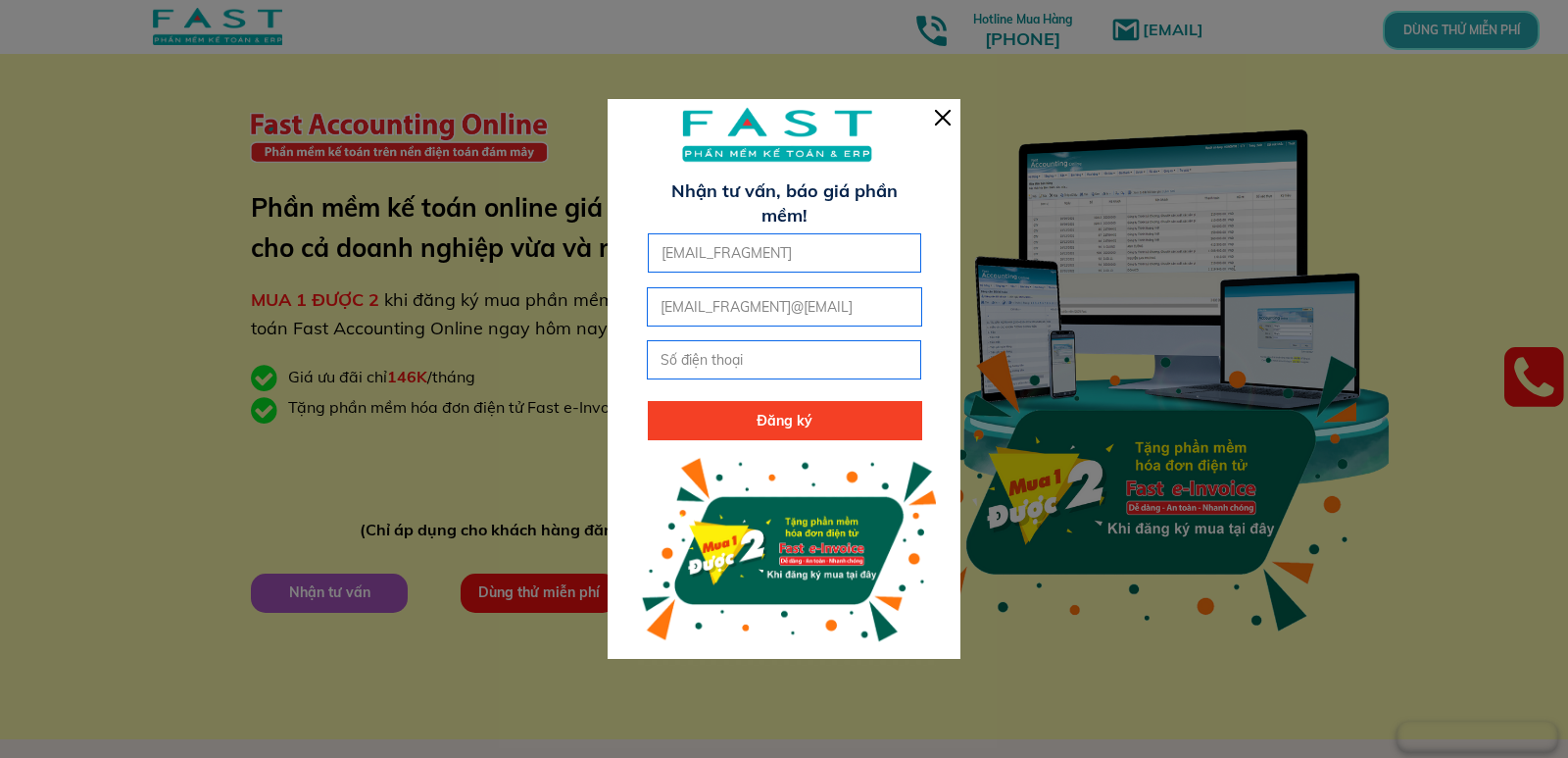 type on "[EMAIL_FRAGMENT]@[EMAIL]" 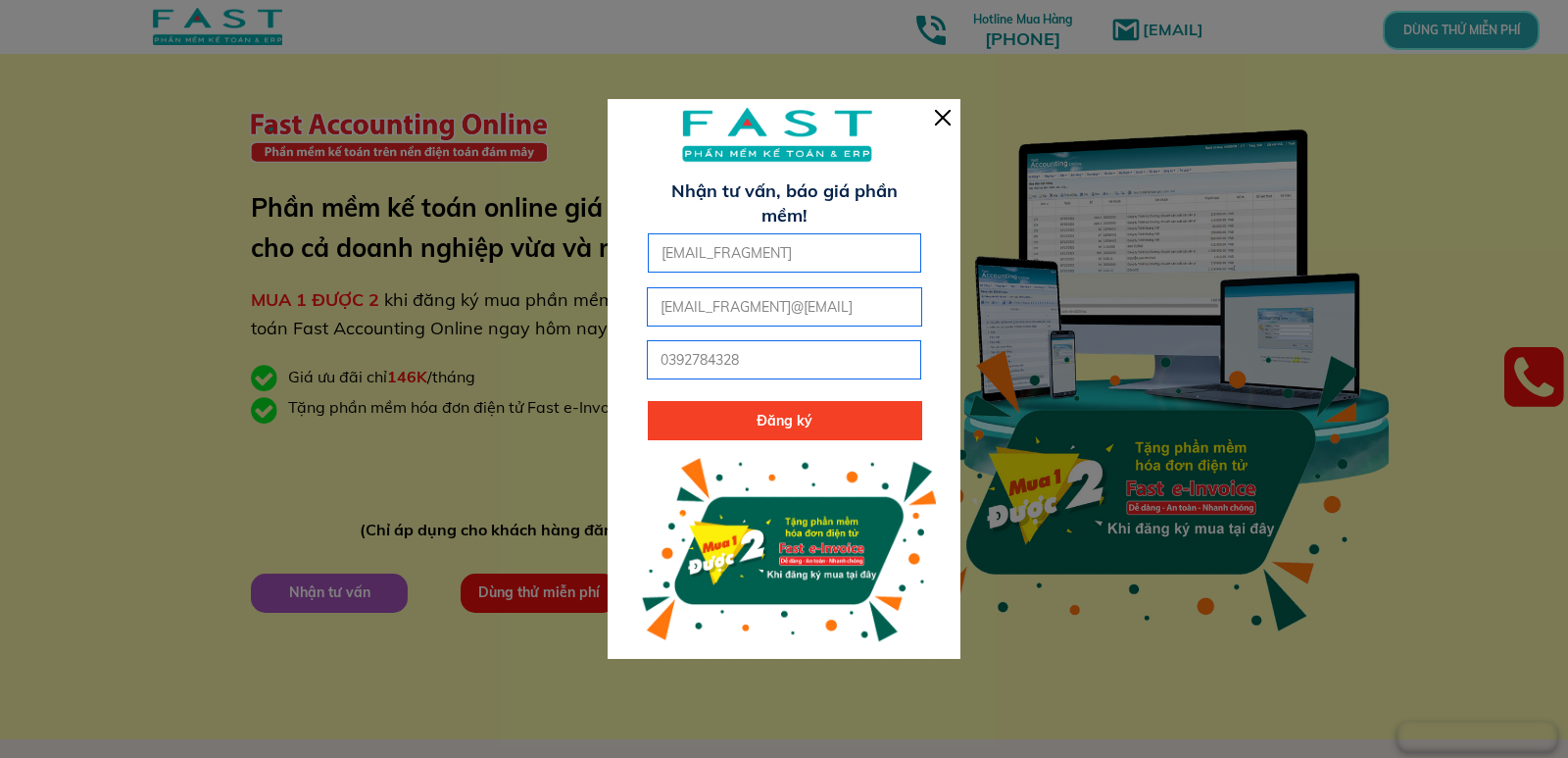 type on "0392784328" 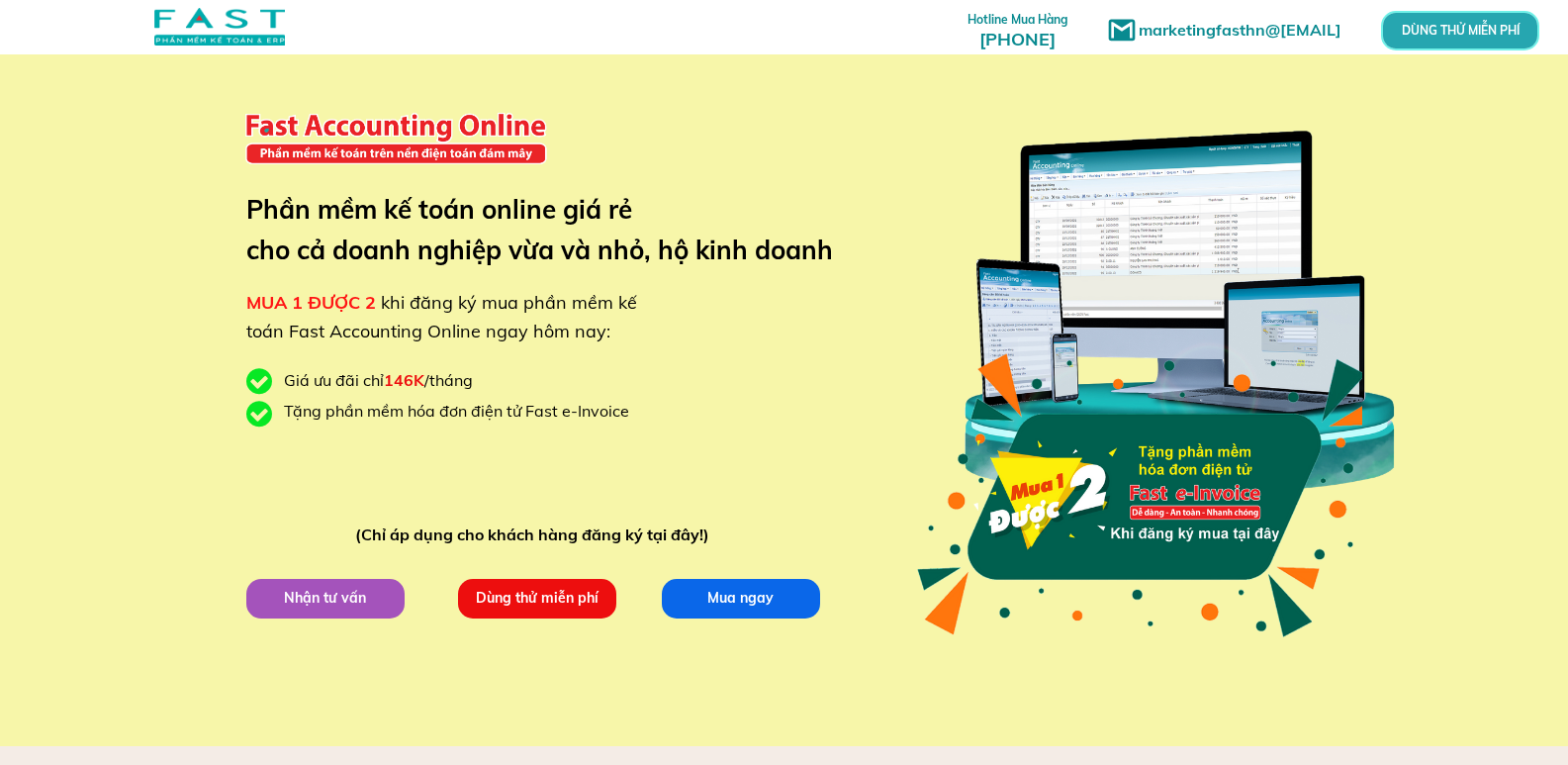 scroll, scrollTop: 0, scrollLeft: 0, axis: both 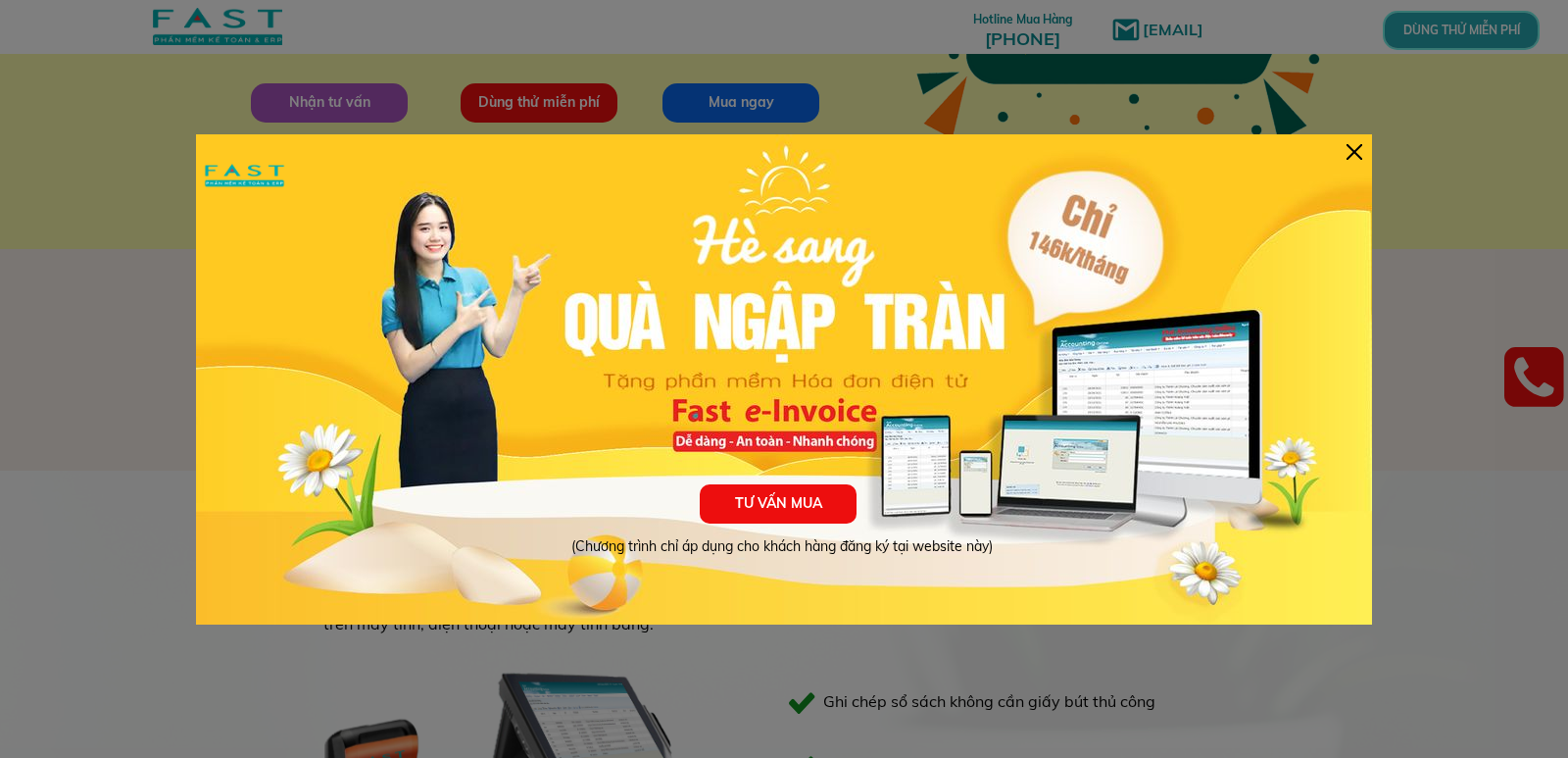 click on "TƯ VẤN MUA (Chương trình chỉ áp dụng cho khách hàng đăng ký tại website này)" at bounding box center [784, 379] 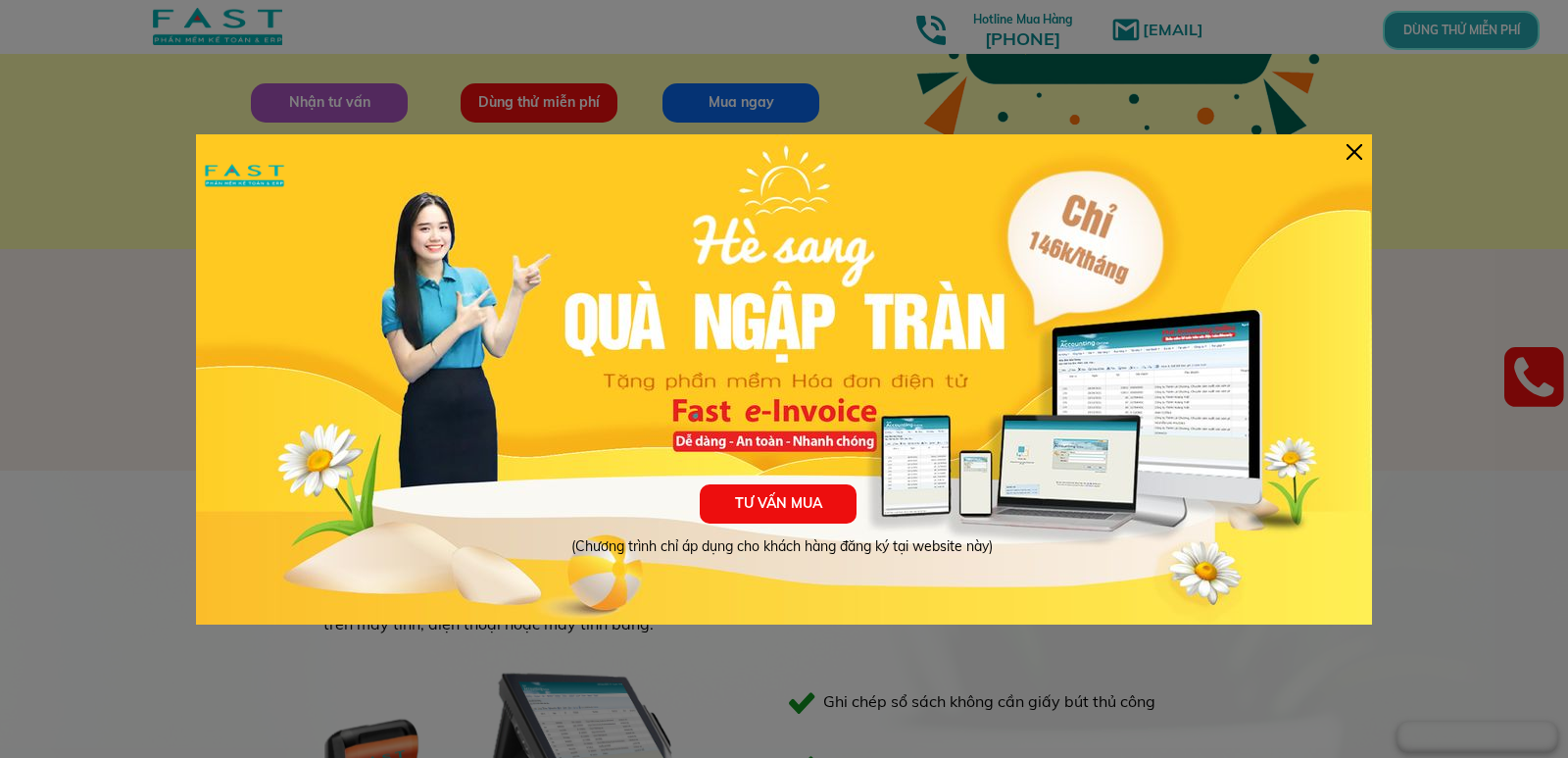 click at bounding box center [1354, 152] 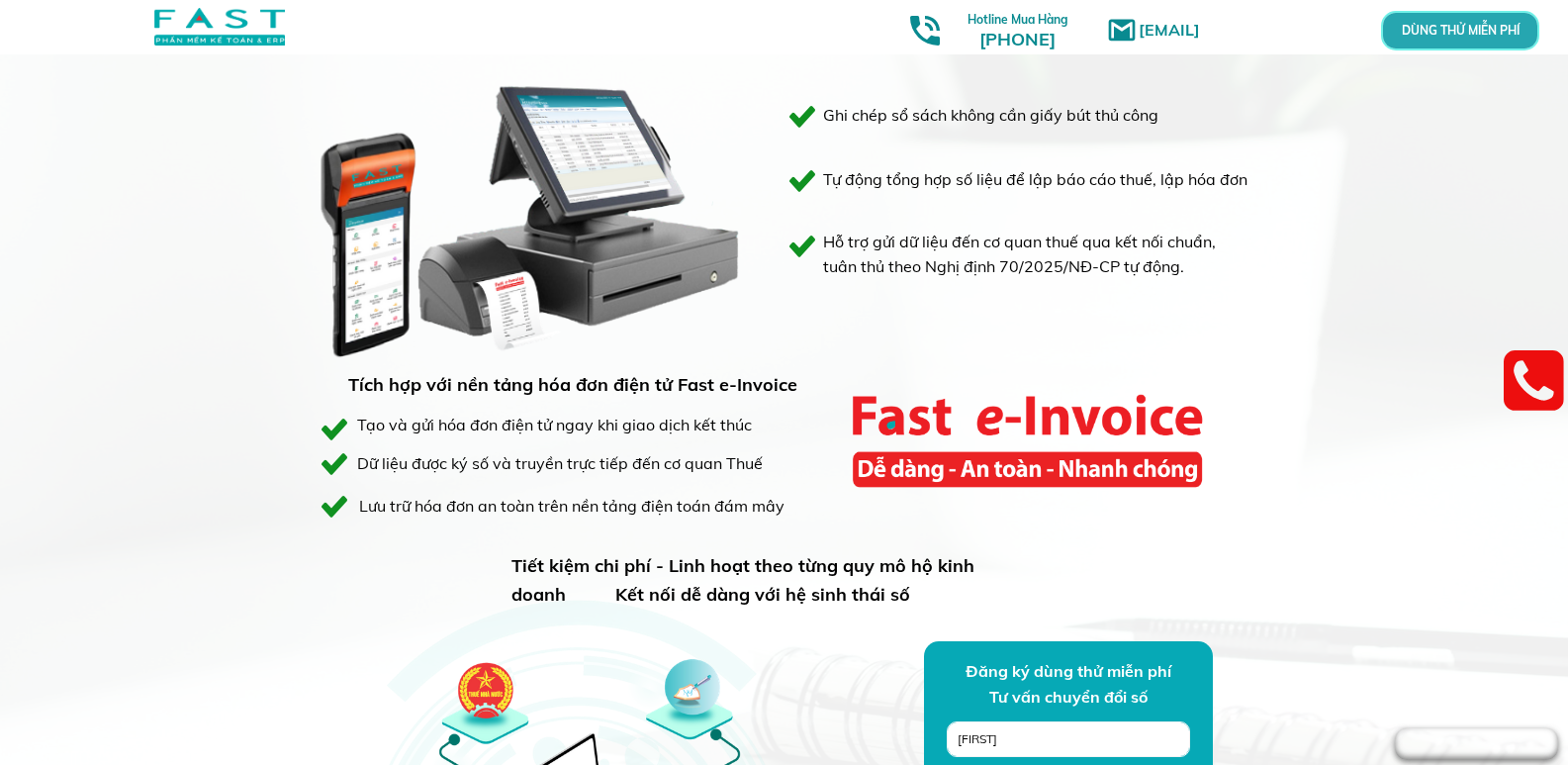 scroll, scrollTop: 1089, scrollLeft: 0, axis: vertical 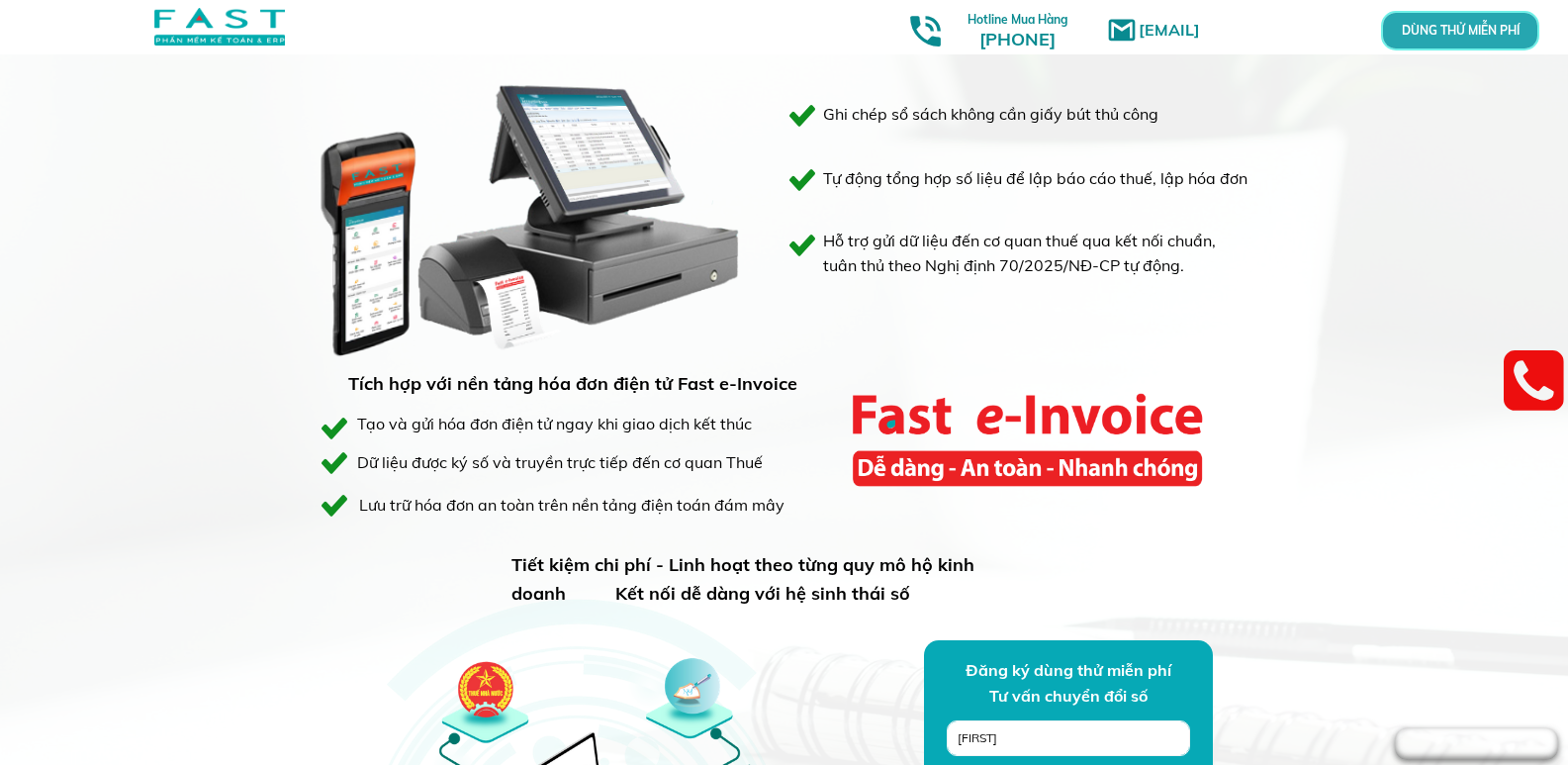 click on "Giải pháp 3 trong 1 dành riêng cho hộ kinh doanh      FAST HKD là giải pháp 3 trong 1, bao gồm: Bán hàng, xuất hóa đơn điện tử, quản lý kế toán. Người dùng có thể lập sổ sách/chứng từ, quản lý doanh thu, chi phí, tồn kho, công nợ và dễ dàng xuất hóa đơn điện tử đúng quy định ngay khi bán hàng trên máy tính, điện thoại hoặc máy tính bảng. Ghi chép sổ sách không cần giấy bút thủ công Tự động tổng hợp số liệu để lập báo cáo thuế, lập hóa đơn Hỗ trợ gửi dữ liệu đến cơ quan thuế qua kết nối chuẩn, tuân thủ theo Nghị định 70/2025/NĐ-CP tự động. Tích hợp với nền tảng hóa đơn điện tử Fast e-Invoice Tạo và gửi hóa đơn điện tử ngay khi giao dịch kết thúc Dữ liệu được ký số và truyền trực tiếp đến cơ quan Thuế Lưu trữ hóa đơn an toàn trên nền tảng điện toán đám mây ĐĂNG KÝ" at bounding box center (784, 472) 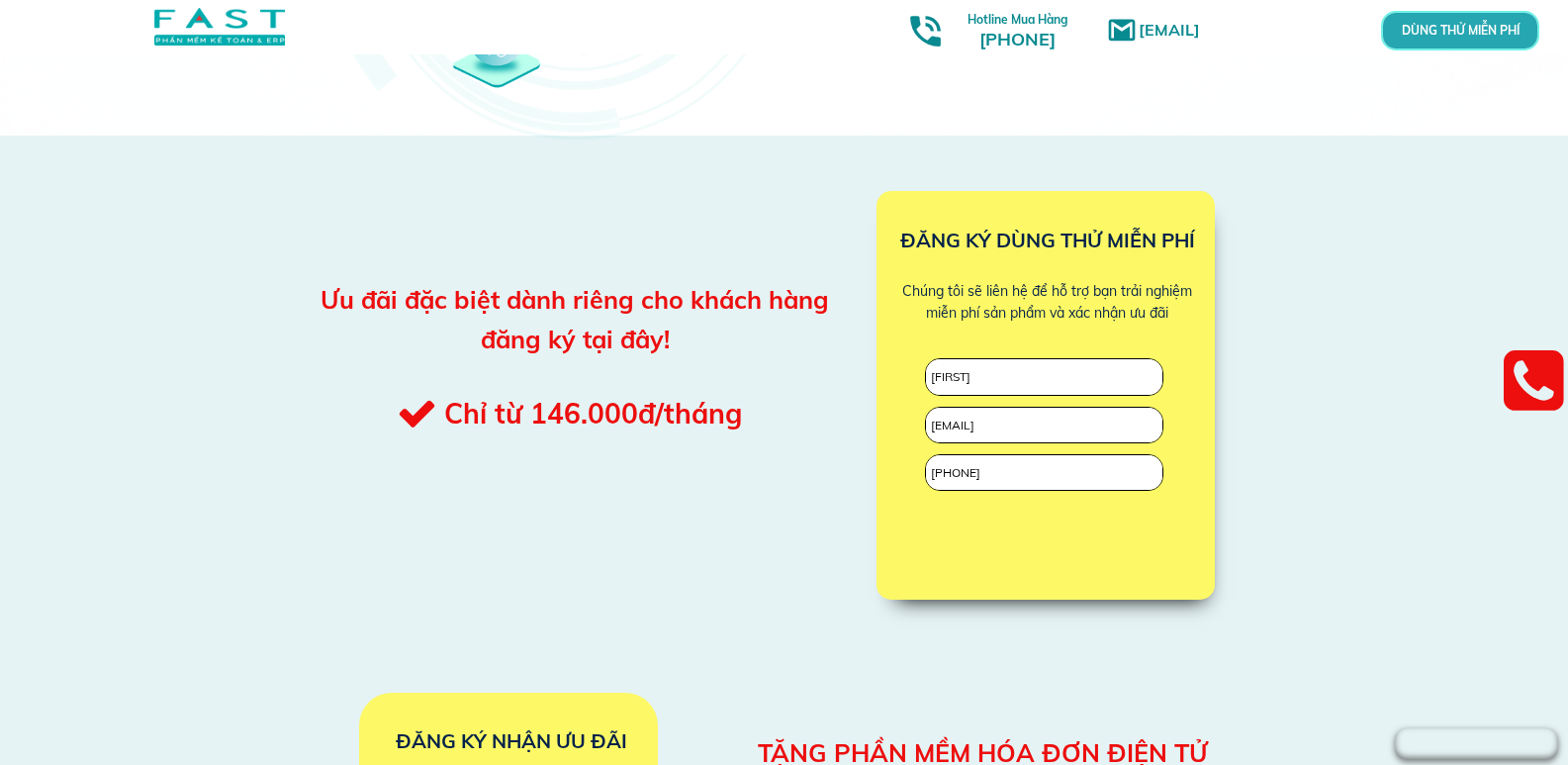 scroll, scrollTop: 2078, scrollLeft: 0, axis: vertical 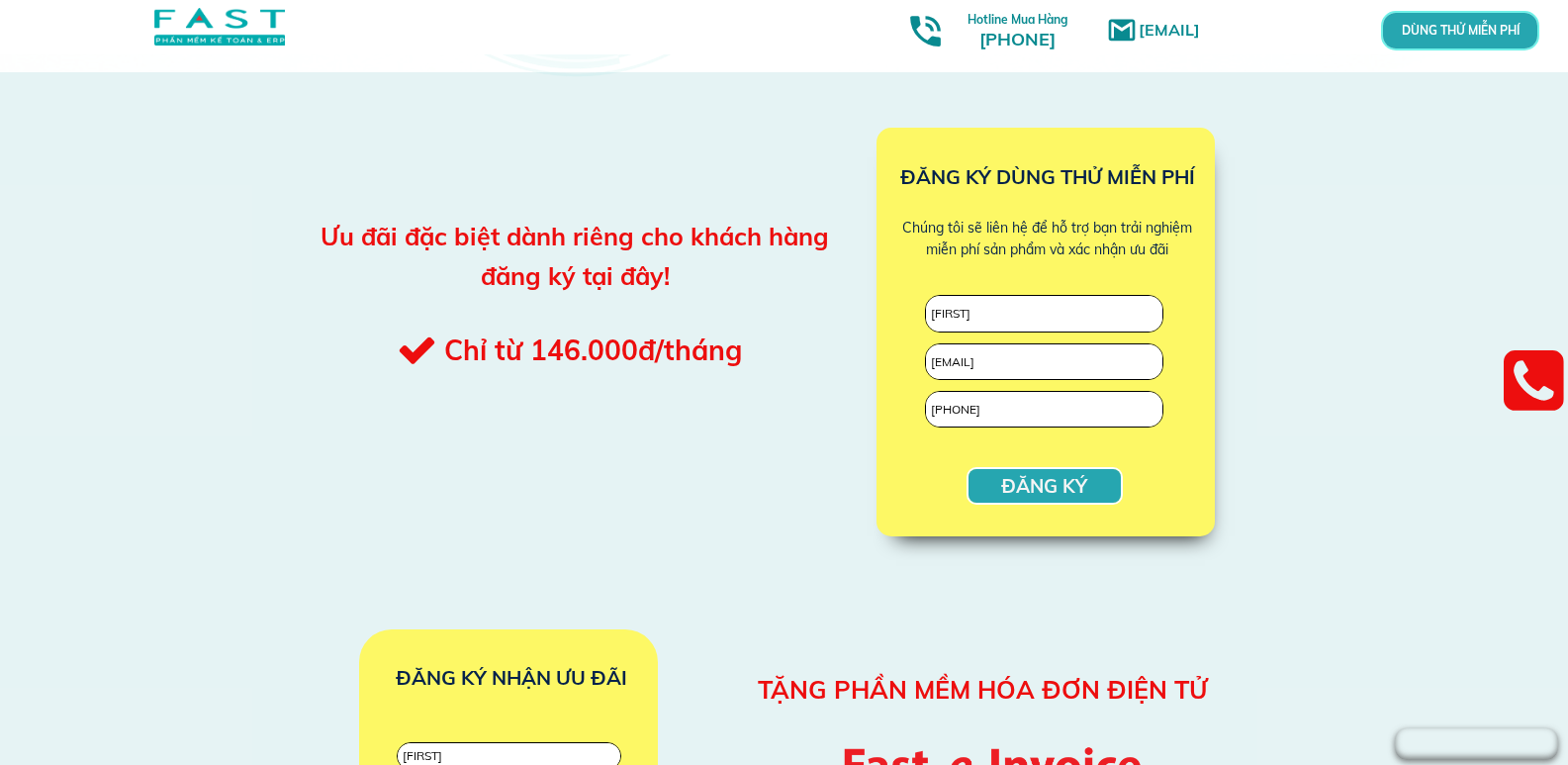 click on "TẶNG PHẦN MỀM HÓA ĐƠN ĐIỆN TỬ ĐĂNG KÝ NHẬN ƯU ĐÃI ĐĂNG KÝ huong huongdtt.hq@gmail.com 0392784328" at bounding box center [784, 793] 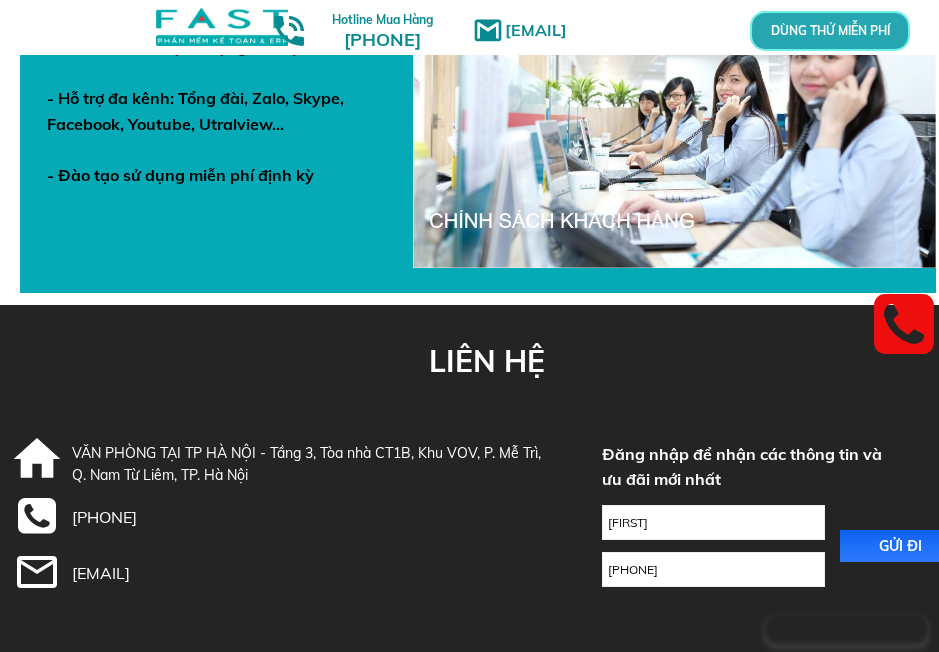 scroll, scrollTop: 7180, scrollLeft: 0, axis: vertical 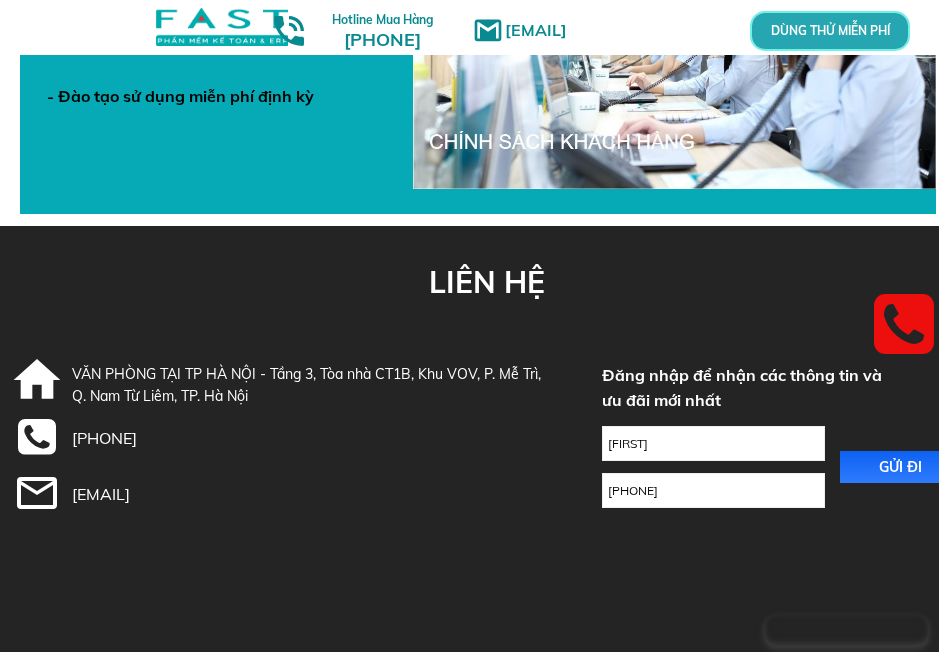 click on "GỬI ĐI" at bounding box center [900, 467] 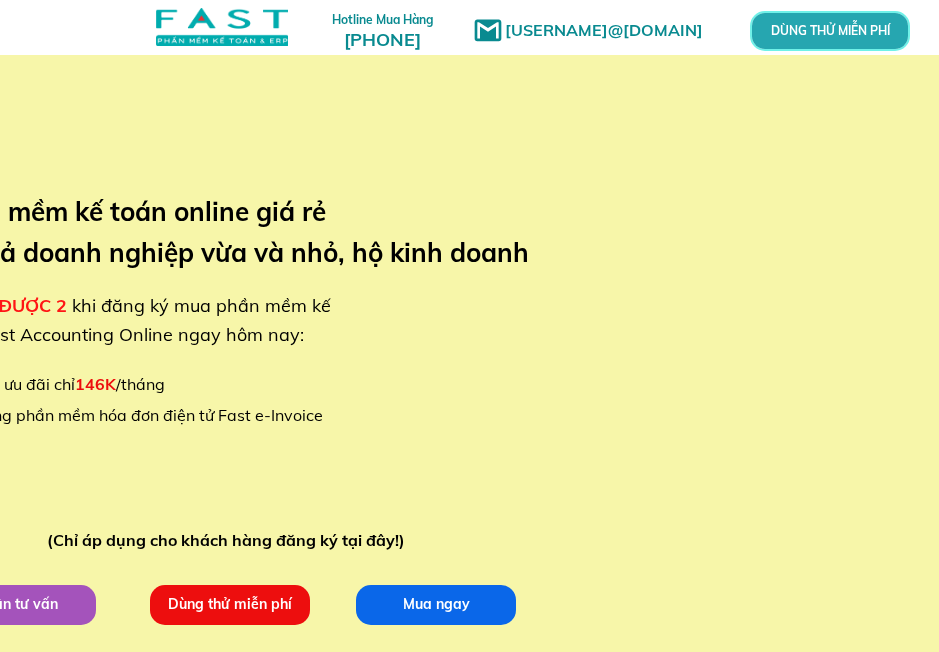 scroll, scrollTop: 7180, scrollLeft: 0, axis: vertical 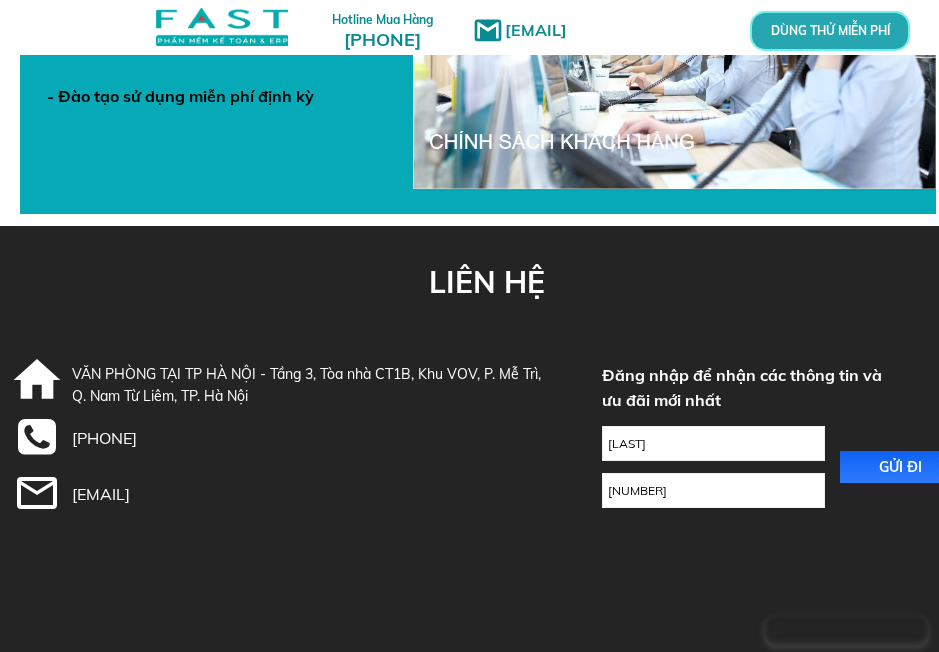 click on "[EMAIL_FRAGMENT]" at bounding box center (713, 443) 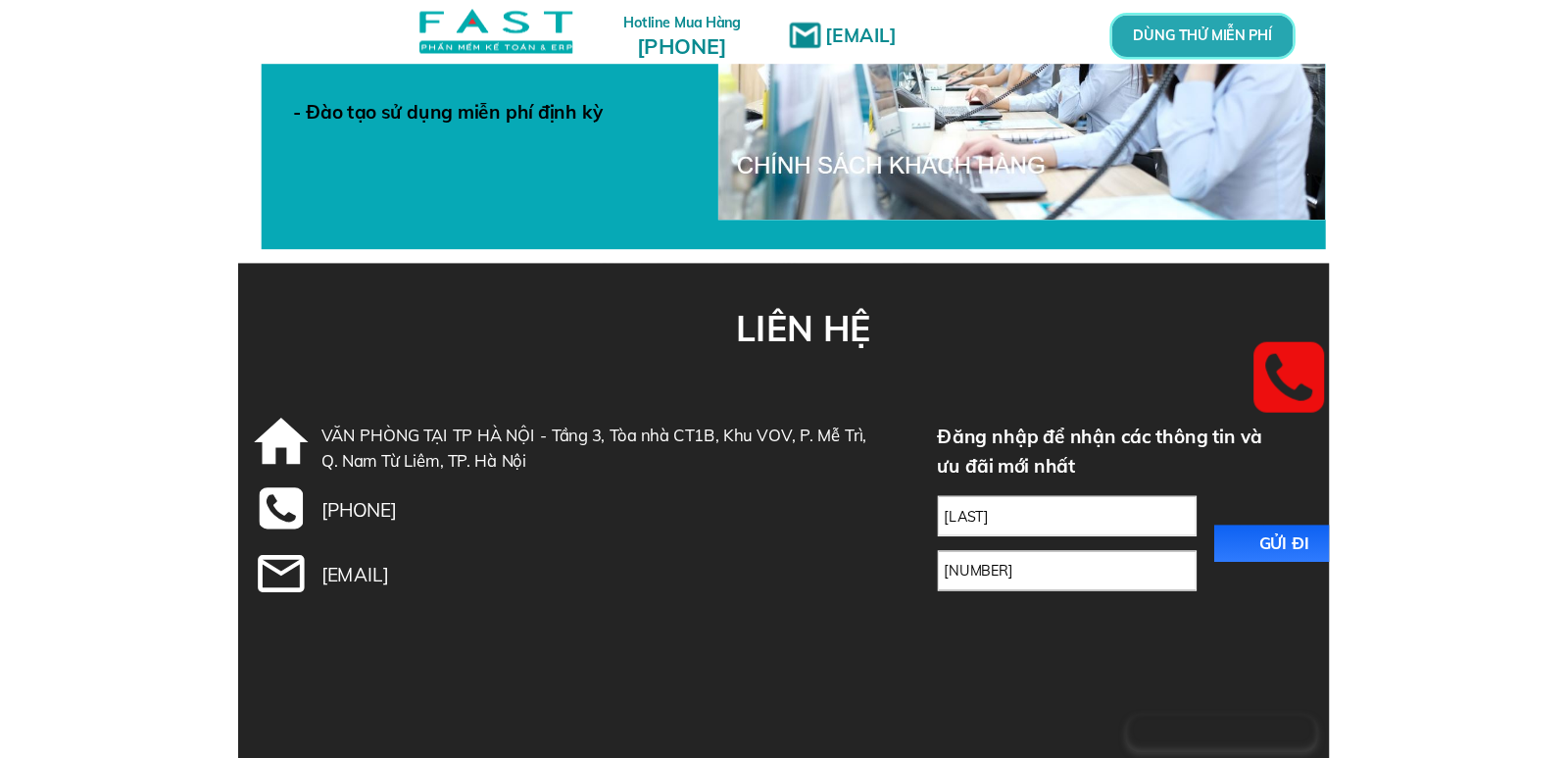 scroll, scrollTop: 0, scrollLeft: 0, axis: both 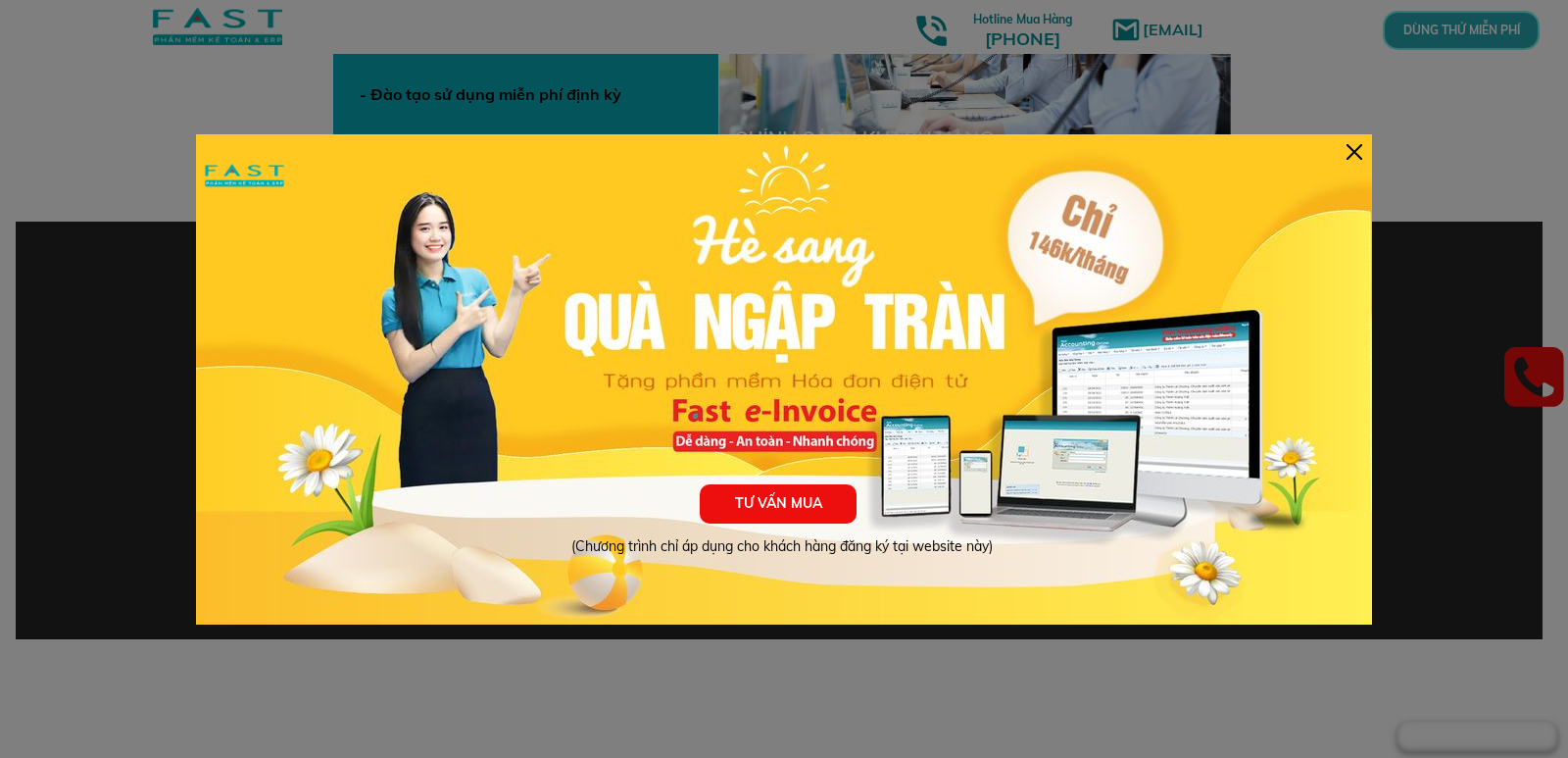 type on "[EMAIL_FRAGMENT]" 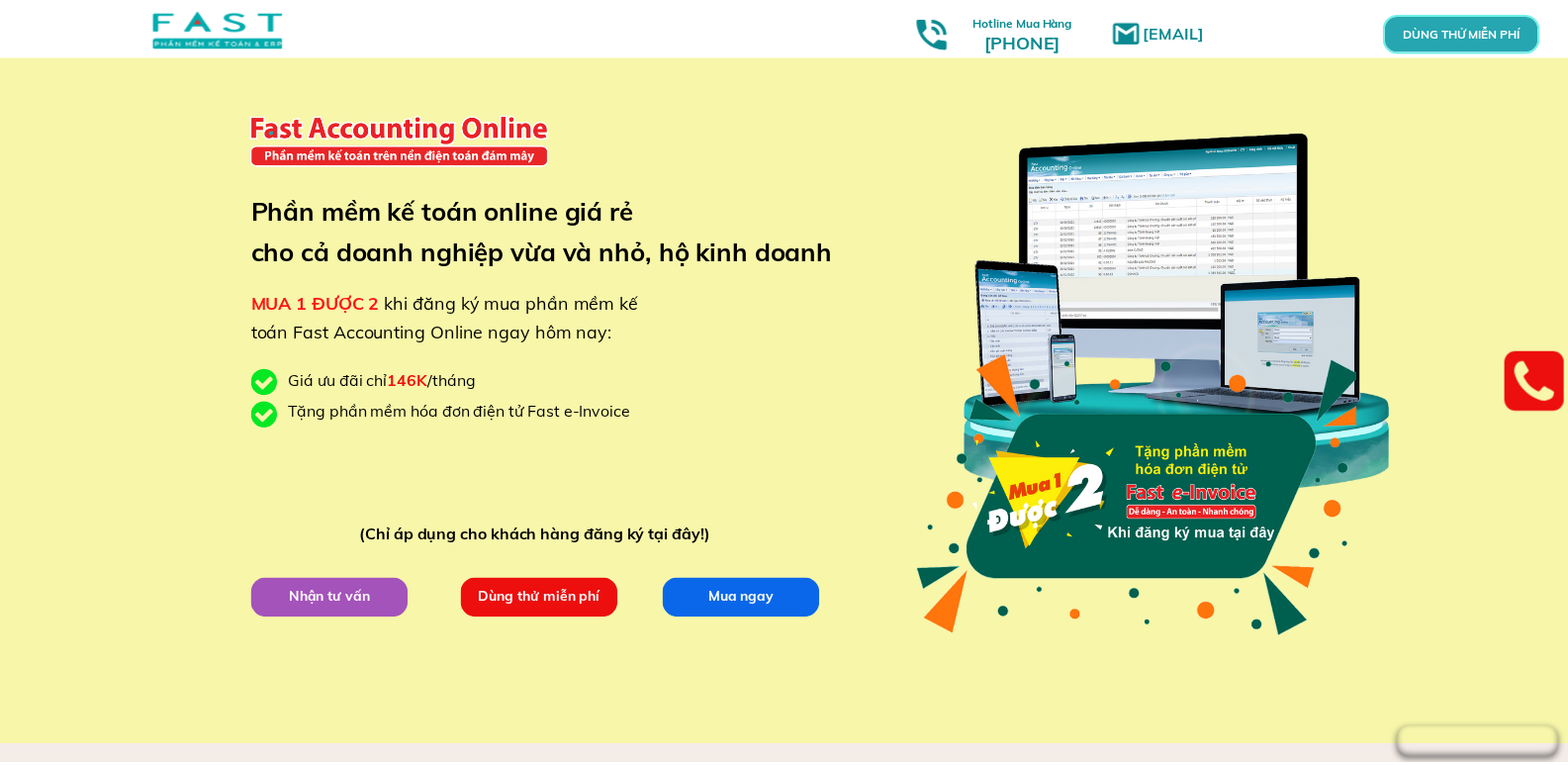 scroll, scrollTop: 6986, scrollLeft: 0, axis: vertical 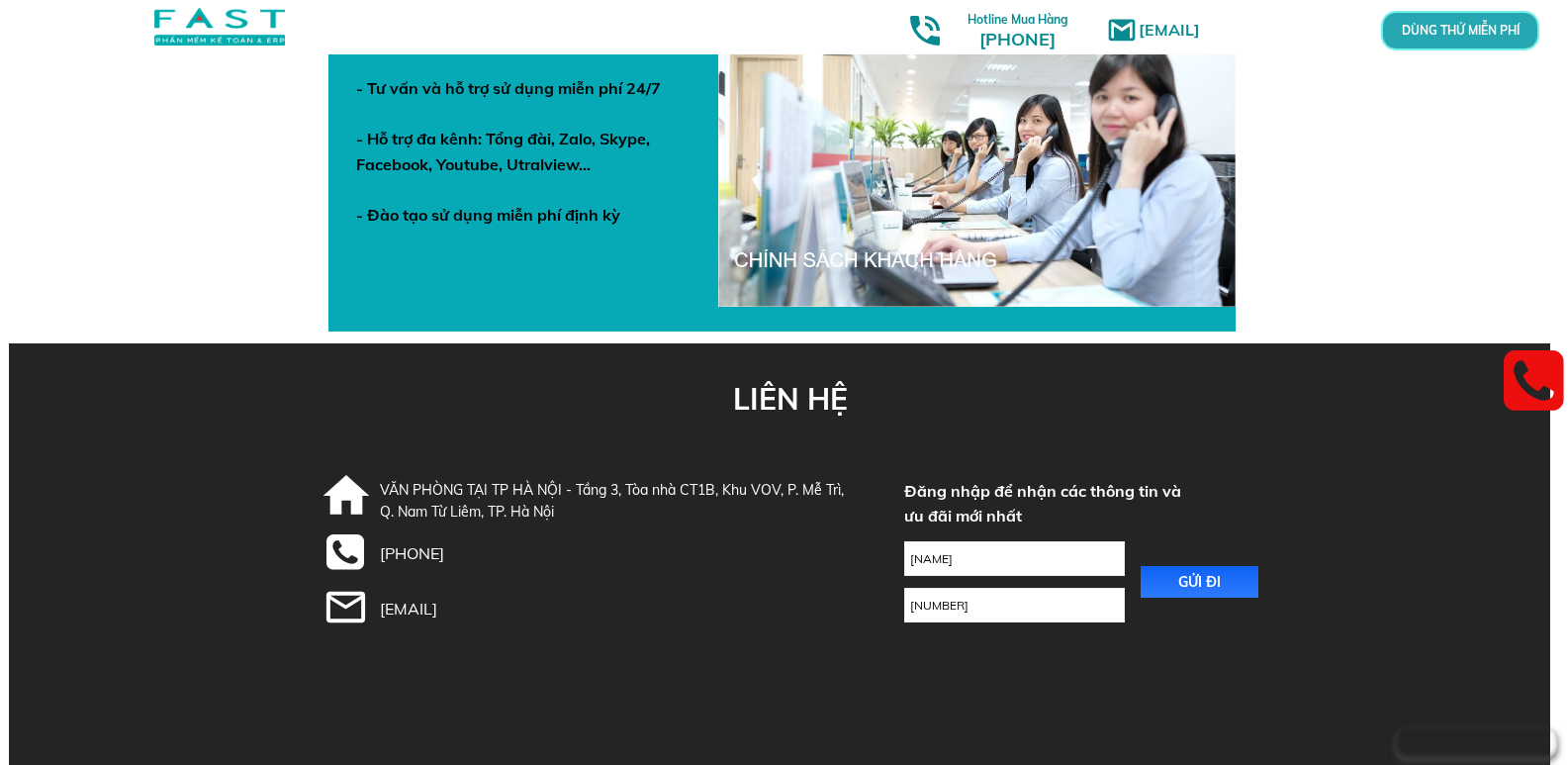 click on "[EMAIL_FRAGMENT]" at bounding box center (1014, 558) 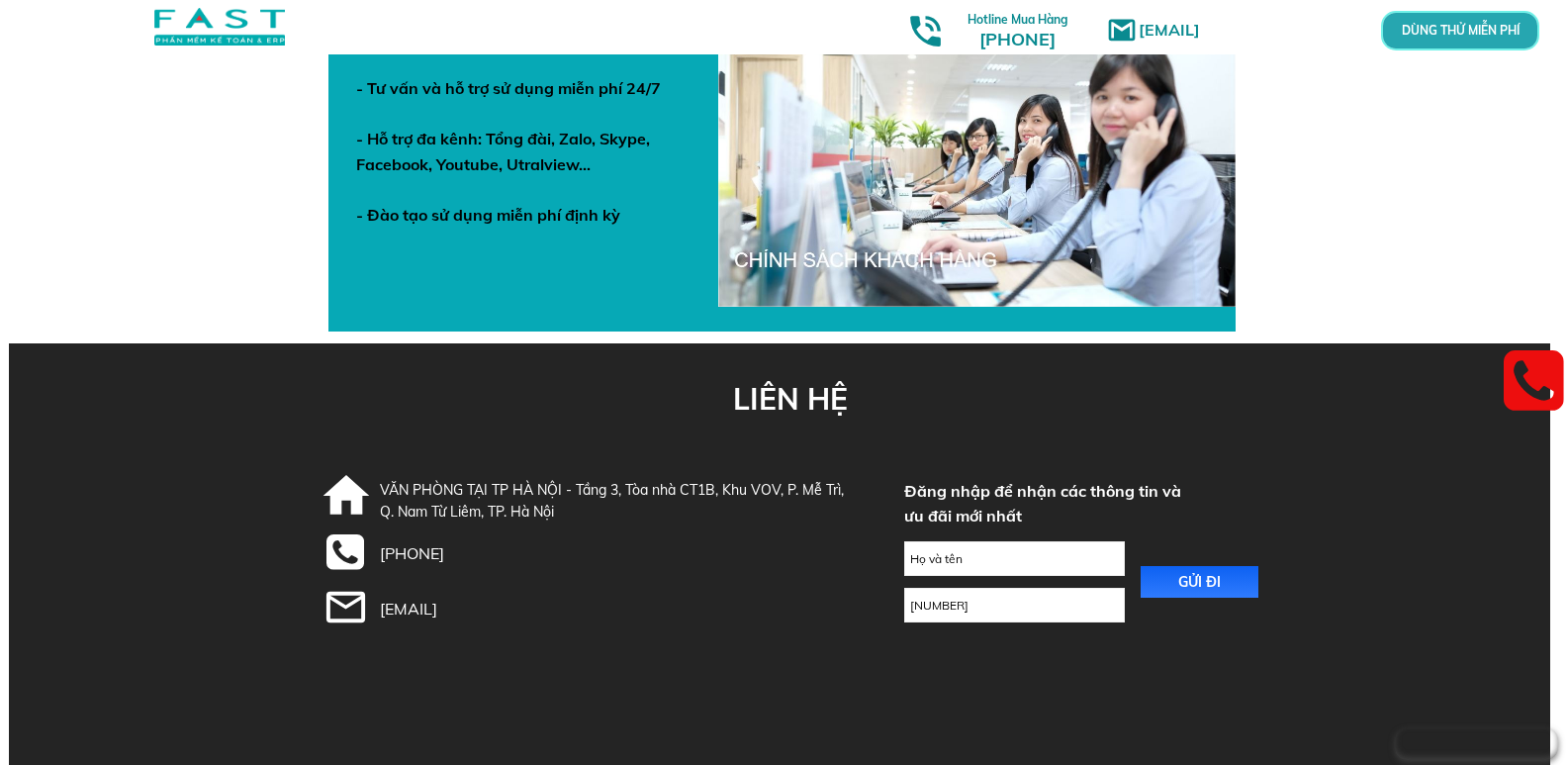type 